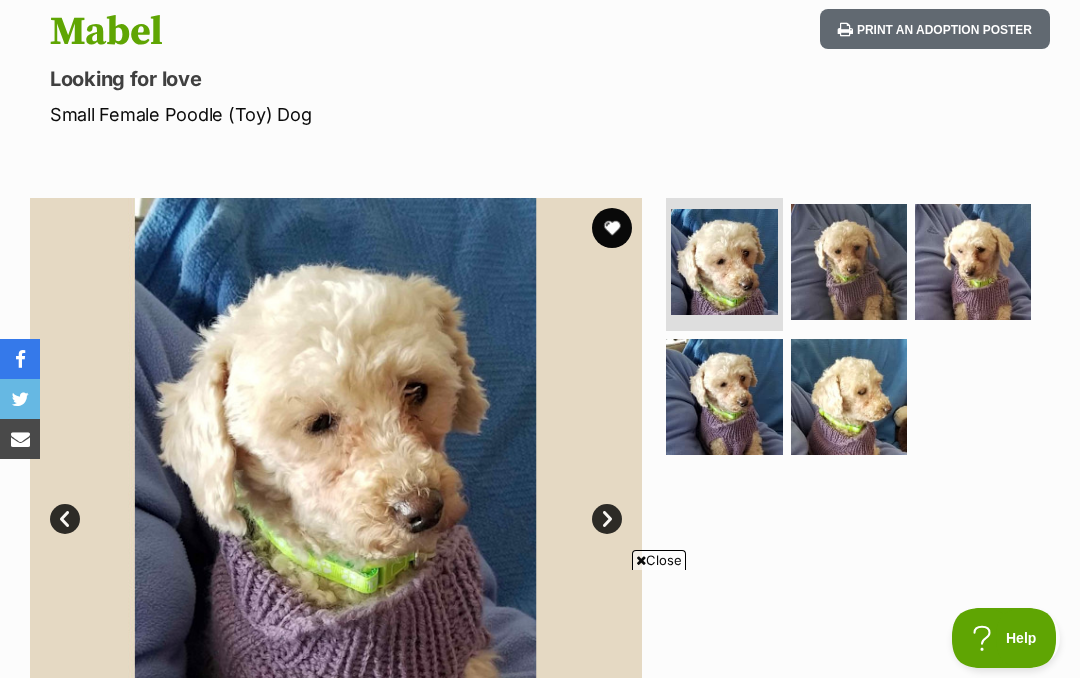 scroll, scrollTop: 0, scrollLeft: 0, axis: both 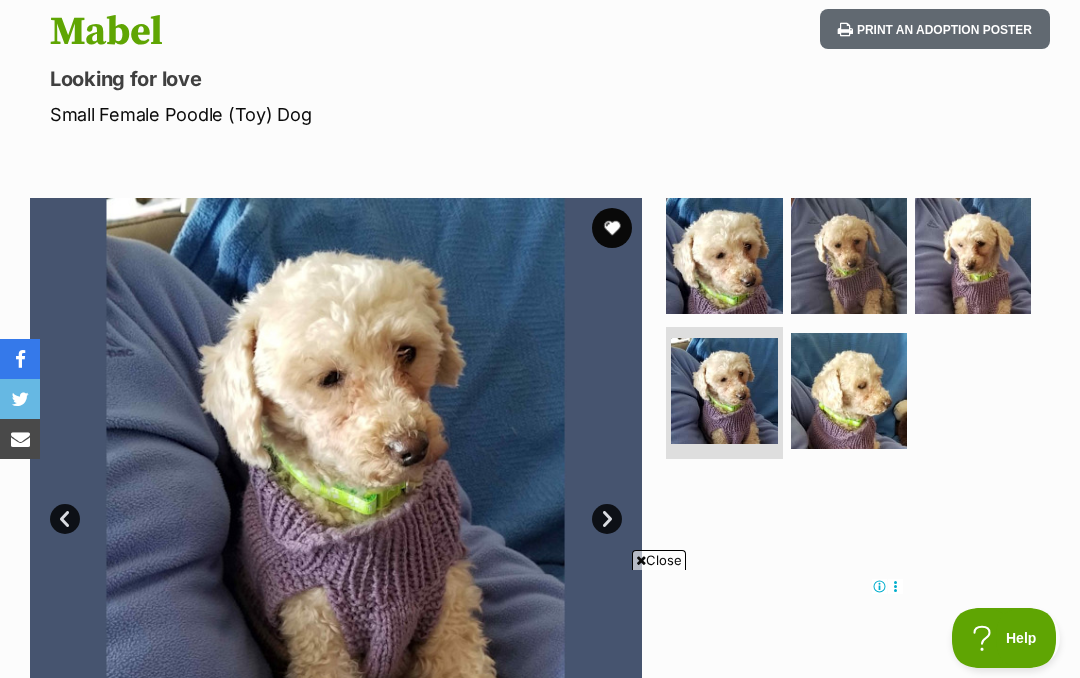 click at bounding box center (849, 391) 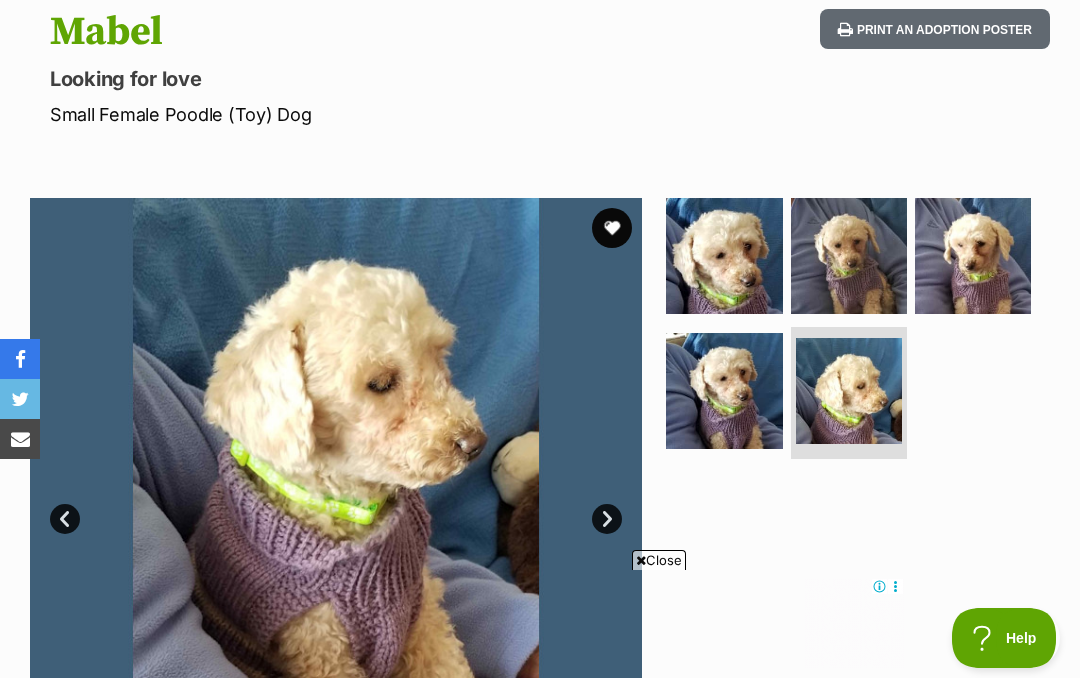 click at bounding box center [973, 256] 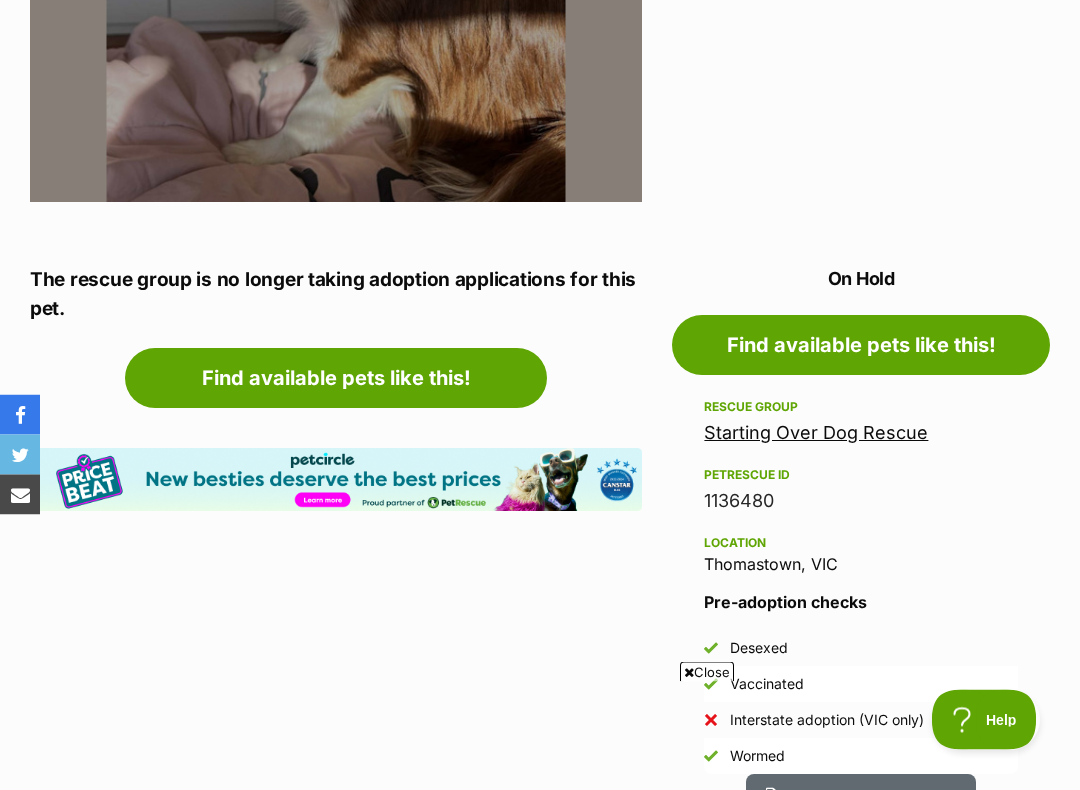 scroll, scrollTop: 826, scrollLeft: 0, axis: vertical 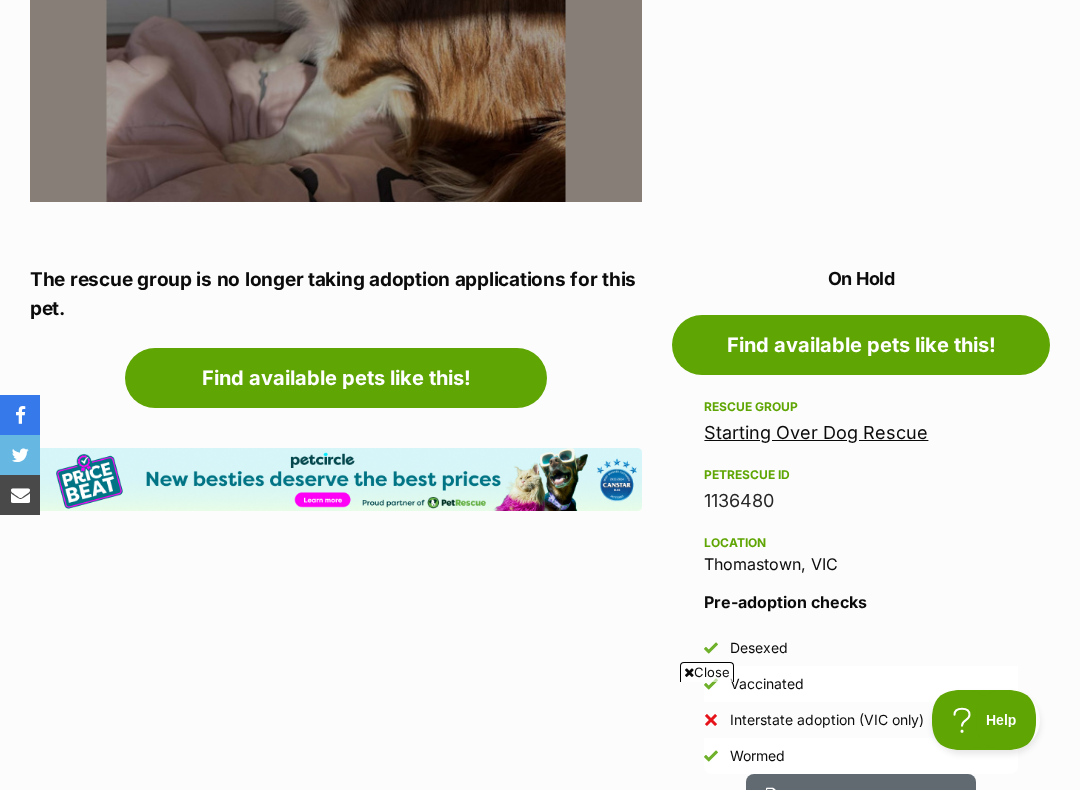 click on "Starting Over Dog Rescue" at bounding box center [816, 432] 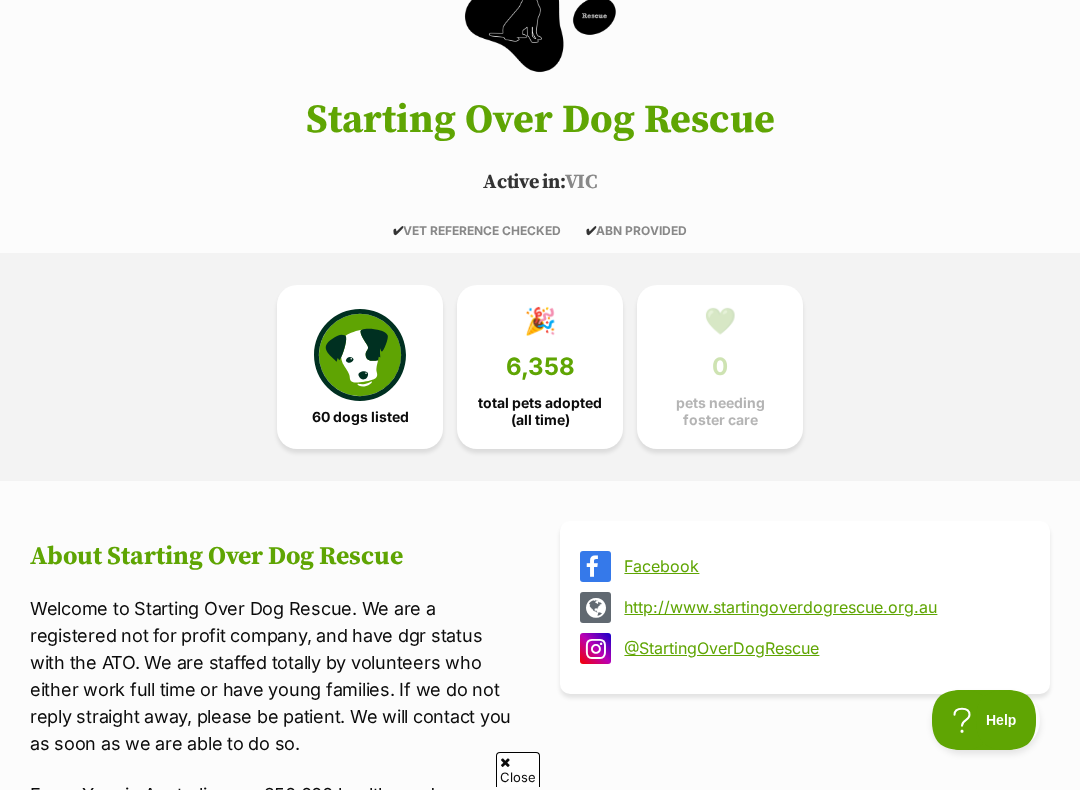 scroll, scrollTop: 0, scrollLeft: 0, axis: both 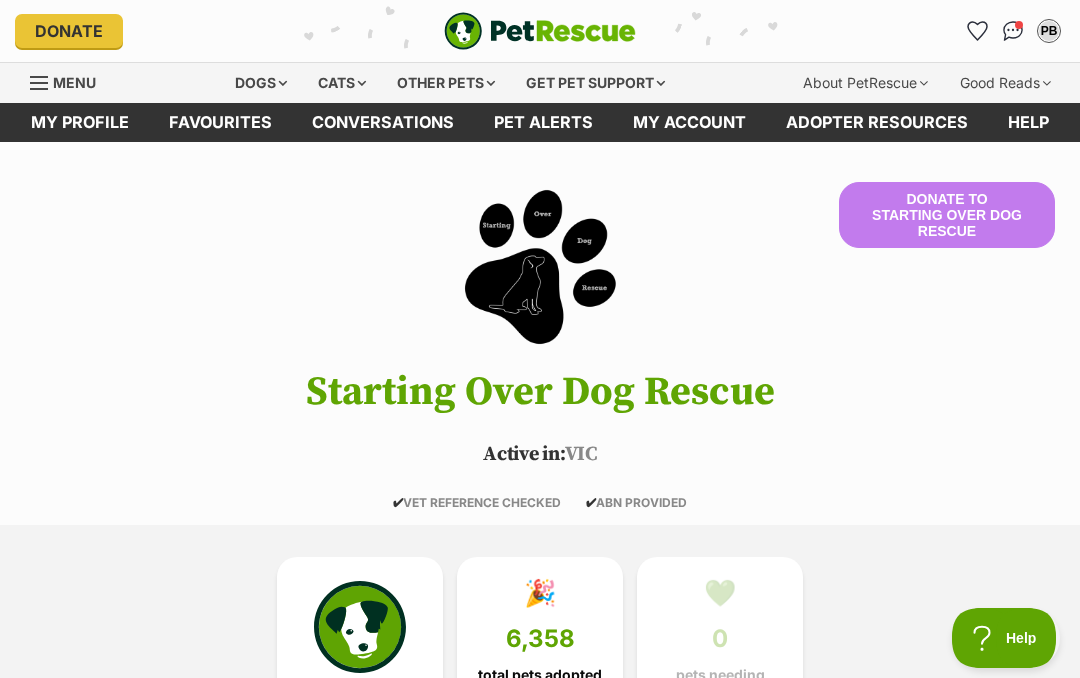 click on "Menu" at bounding box center [70, 81] 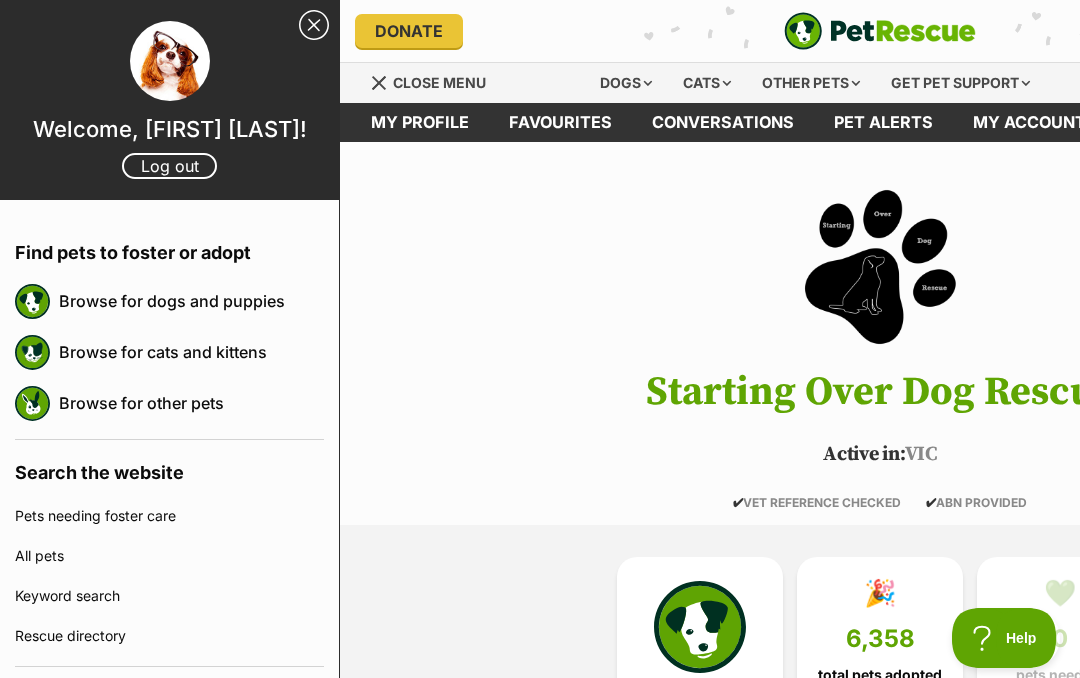 click on "Donate to Starting Over Dog Rescue
Starting Over Dog Rescue
Active in:
VIC
✔
VET REFERENCE CHECKED
✔
ABN PROVIDED" at bounding box center (880, 346) 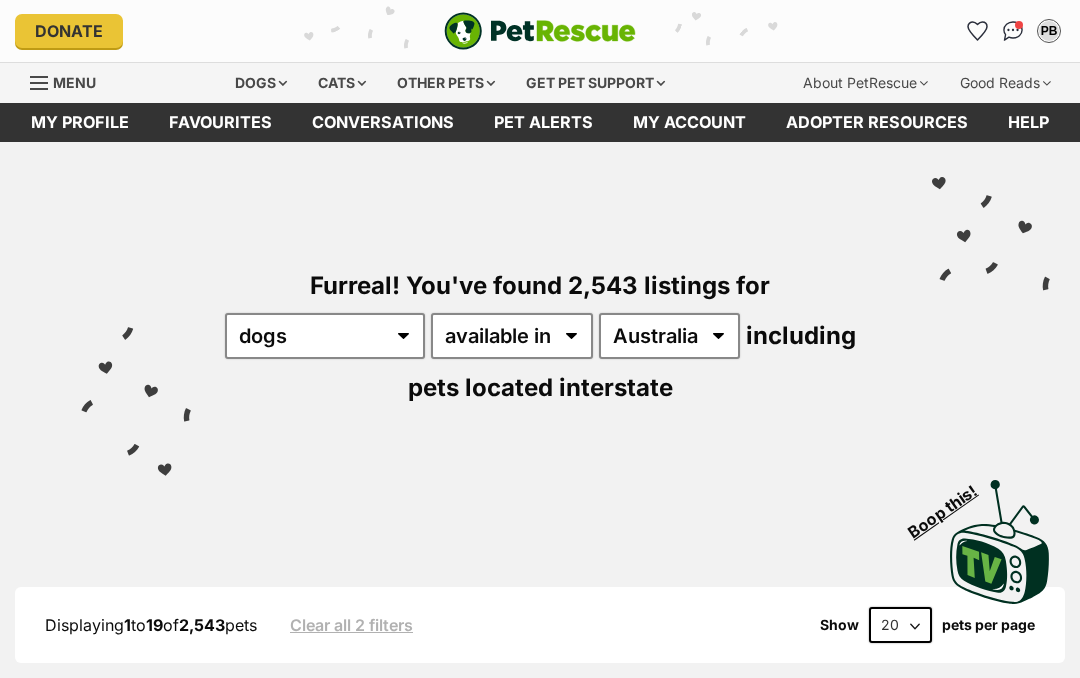 scroll, scrollTop: 0, scrollLeft: 0, axis: both 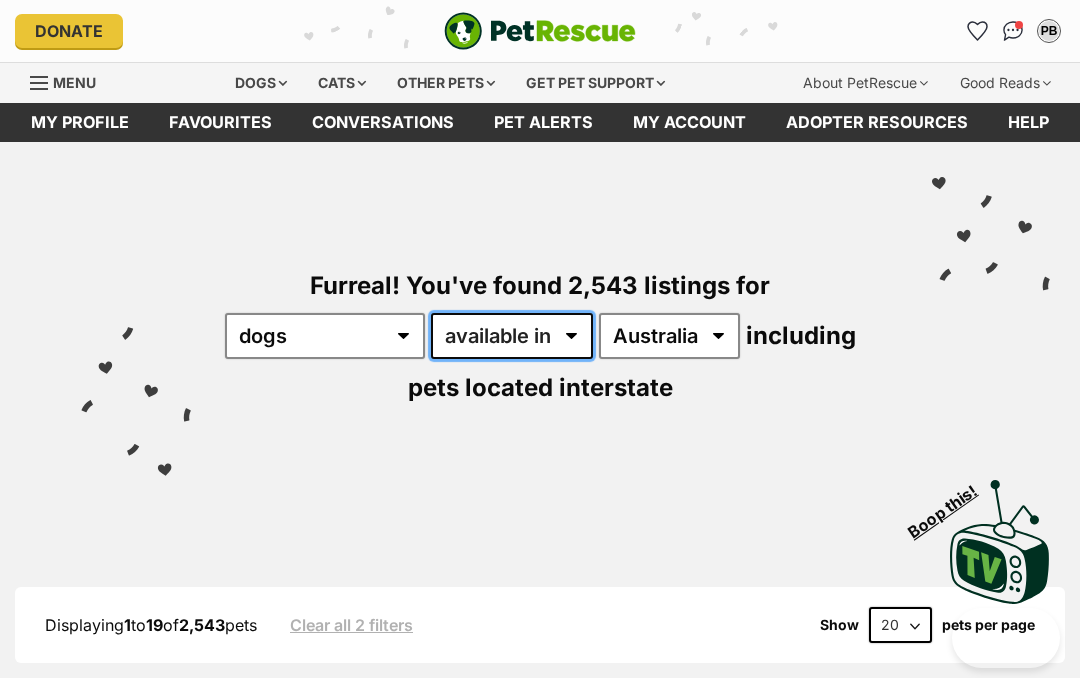 click on "available in
located in" at bounding box center [512, 336] 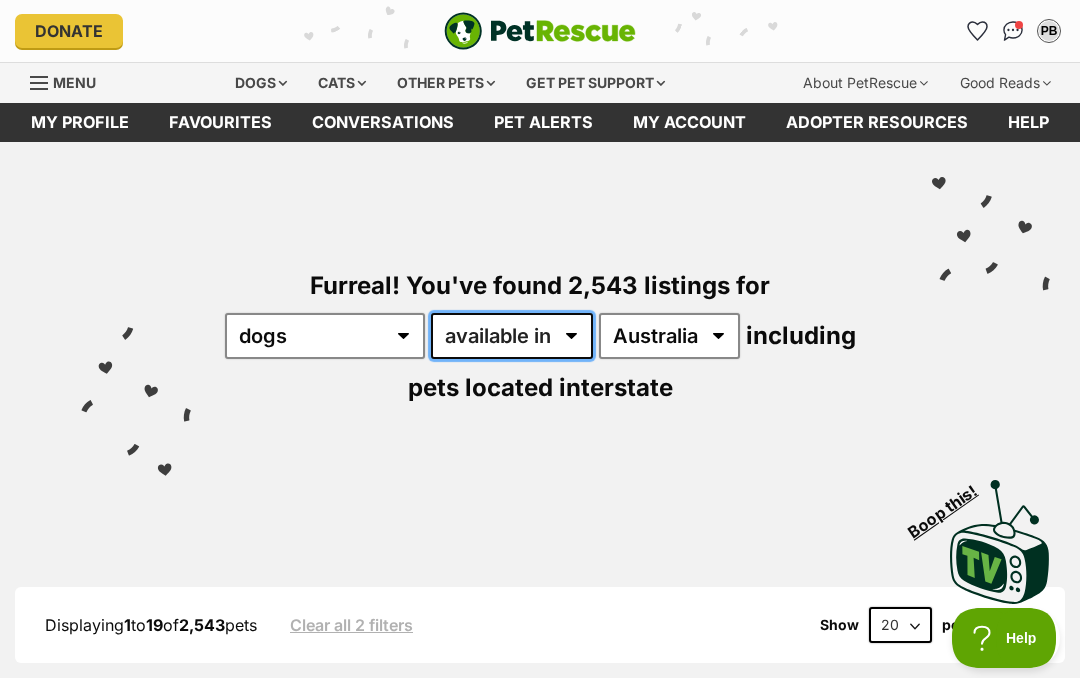 scroll, scrollTop: 0, scrollLeft: 0, axis: both 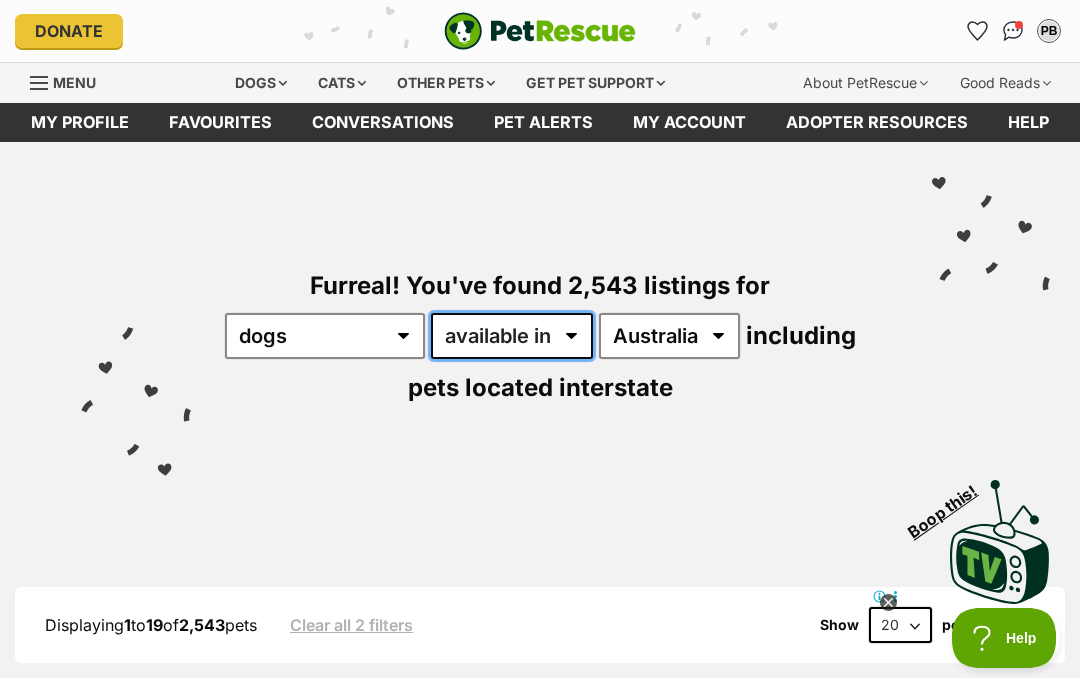 click on "available in
located in" at bounding box center [512, 336] 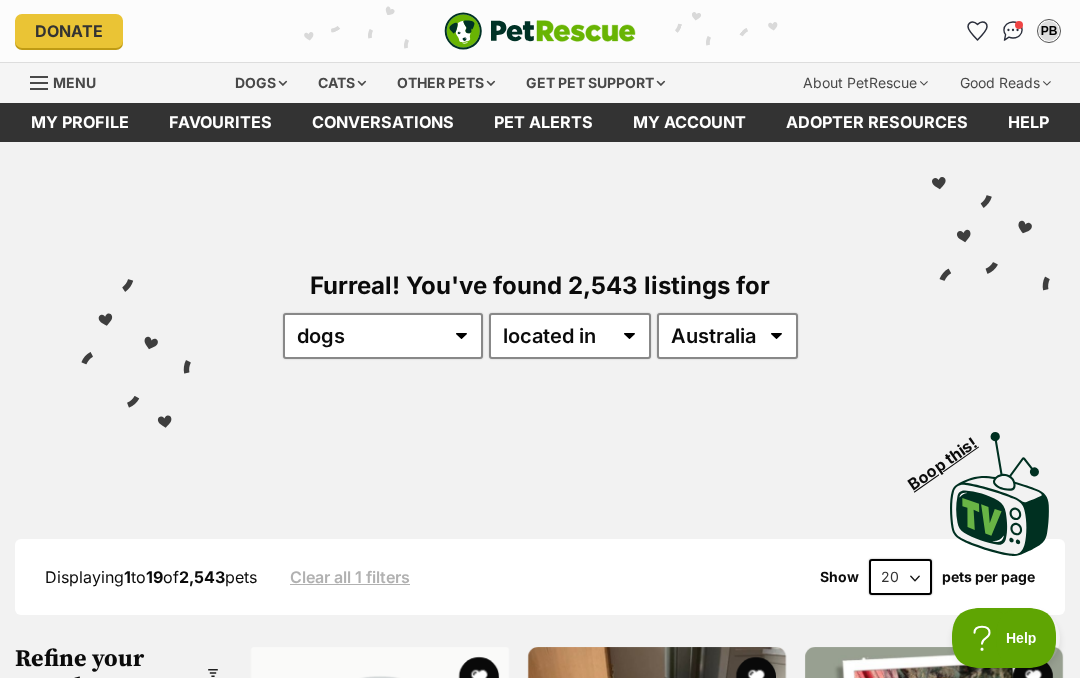 scroll, scrollTop: 0, scrollLeft: 0, axis: both 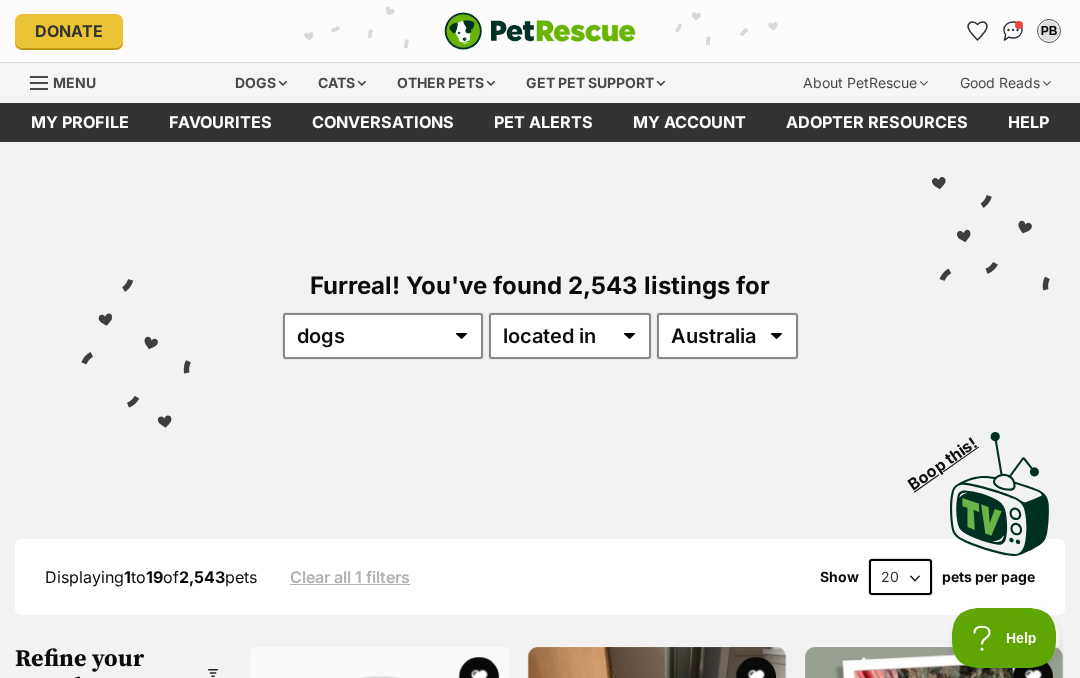 select on "NSW" 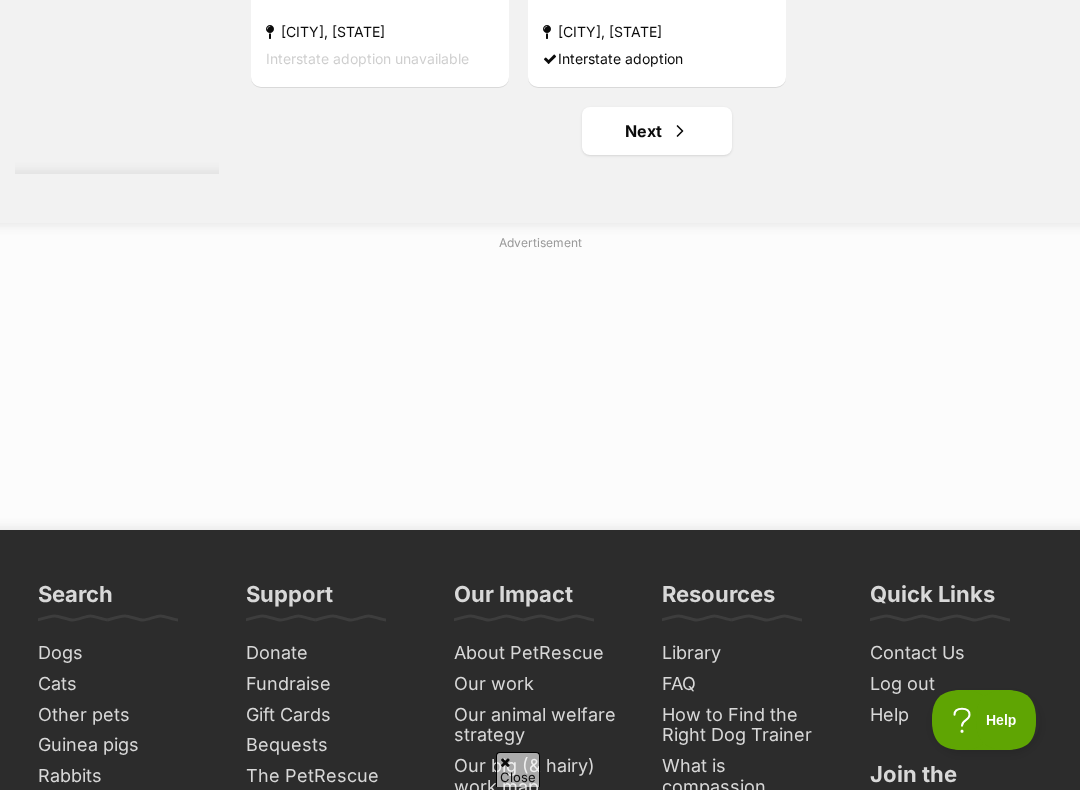 scroll, scrollTop: 0, scrollLeft: 0, axis: both 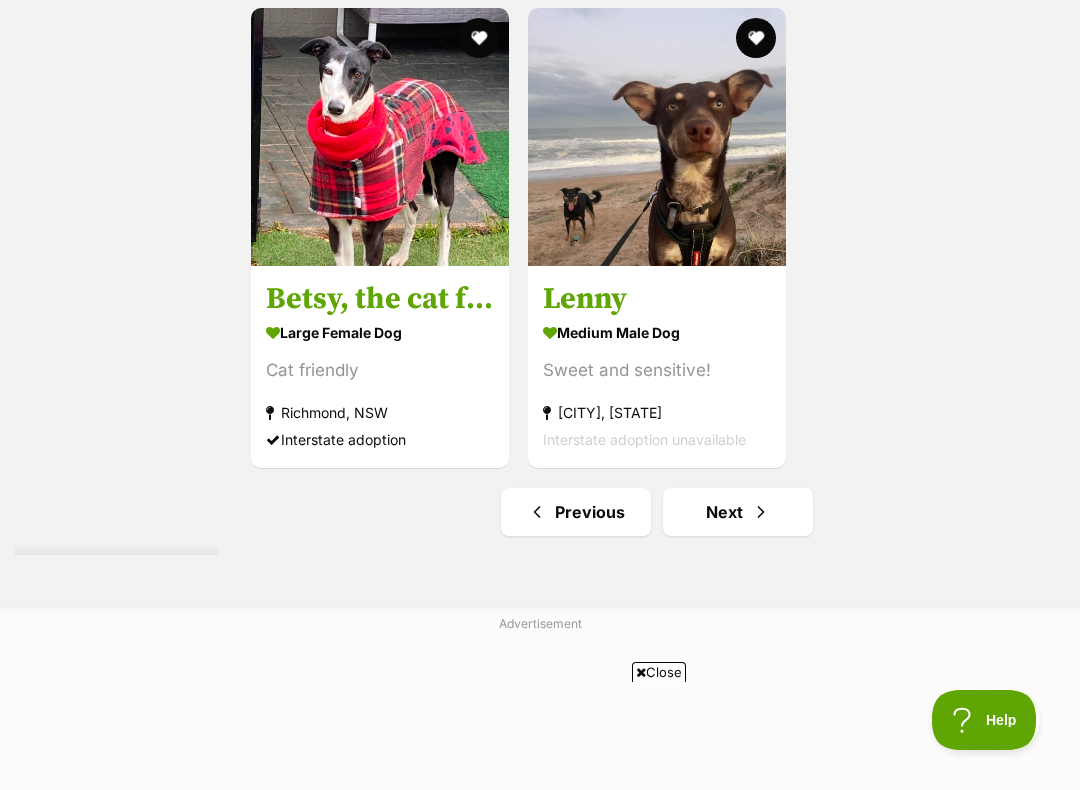 click on "Next" at bounding box center [738, 512] 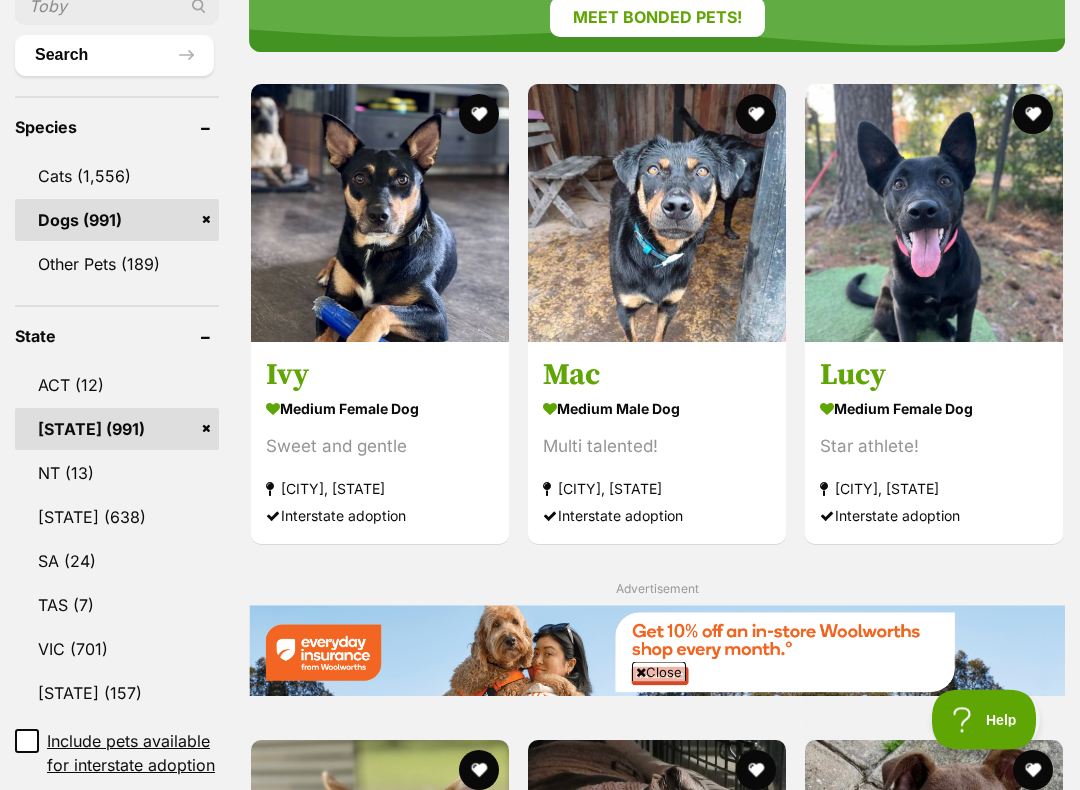 scroll, scrollTop: 0, scrollLeft: 0, axis: both 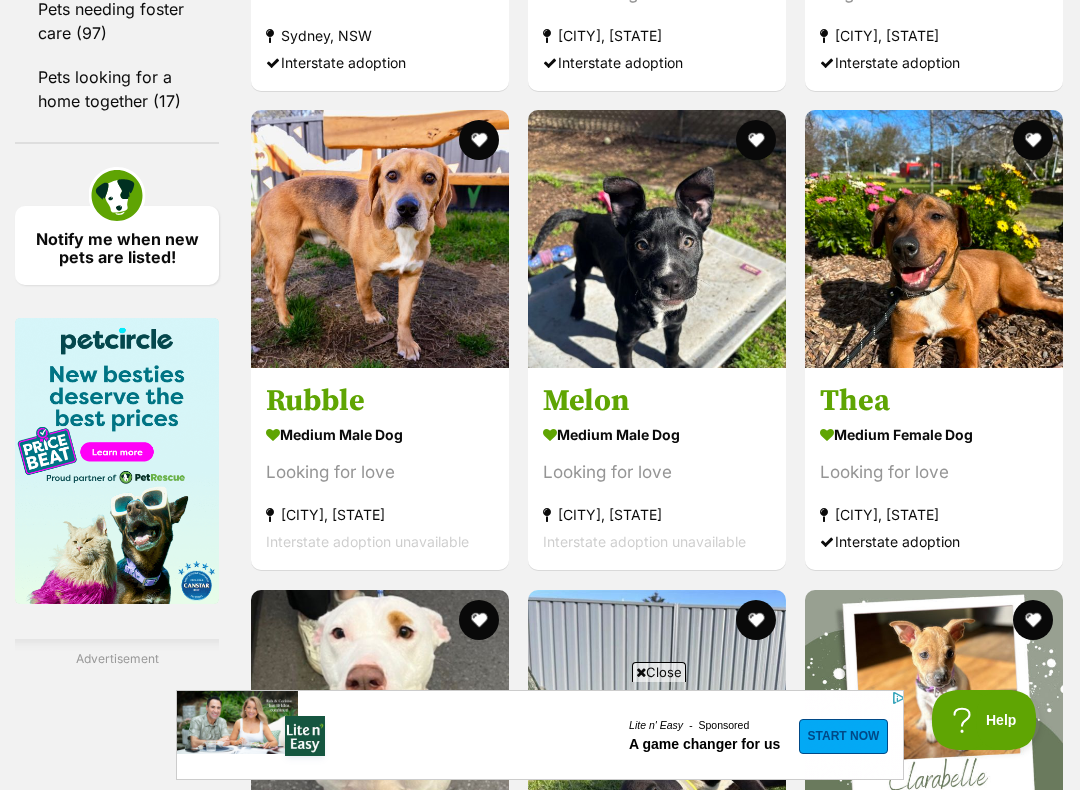 click at bounding box center (380, 239) 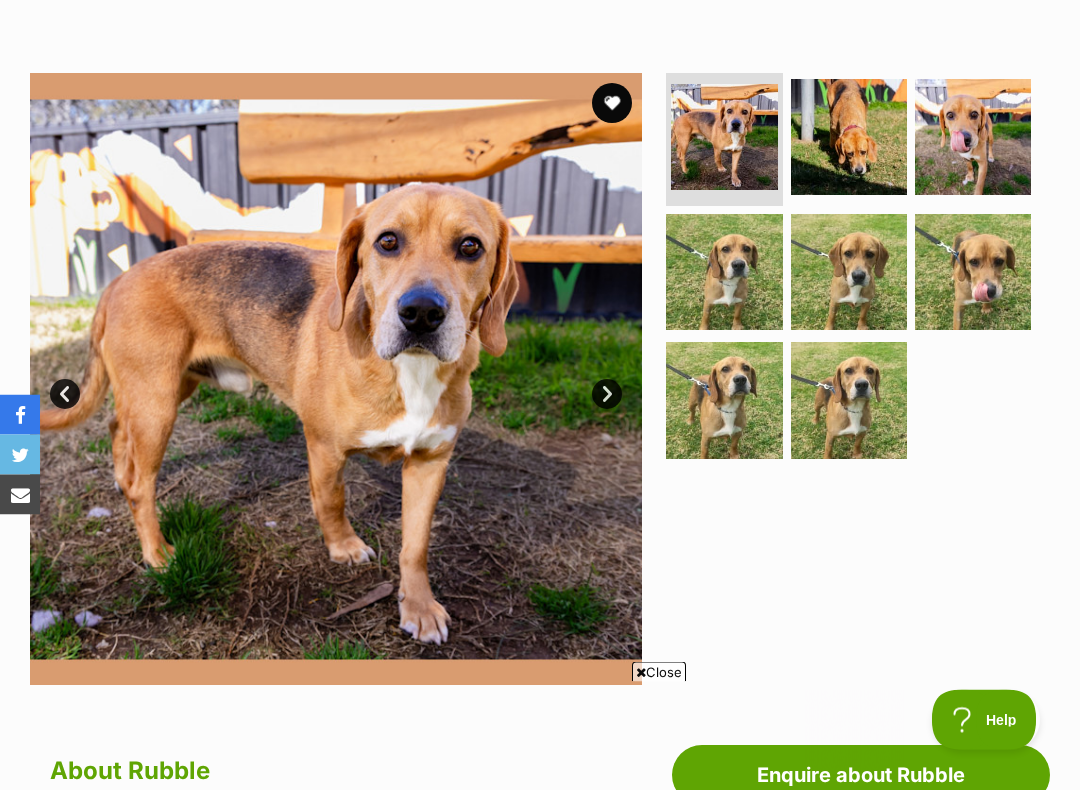 scroll, scrollTop: 358, scrollLeft: 0, axis: vertical 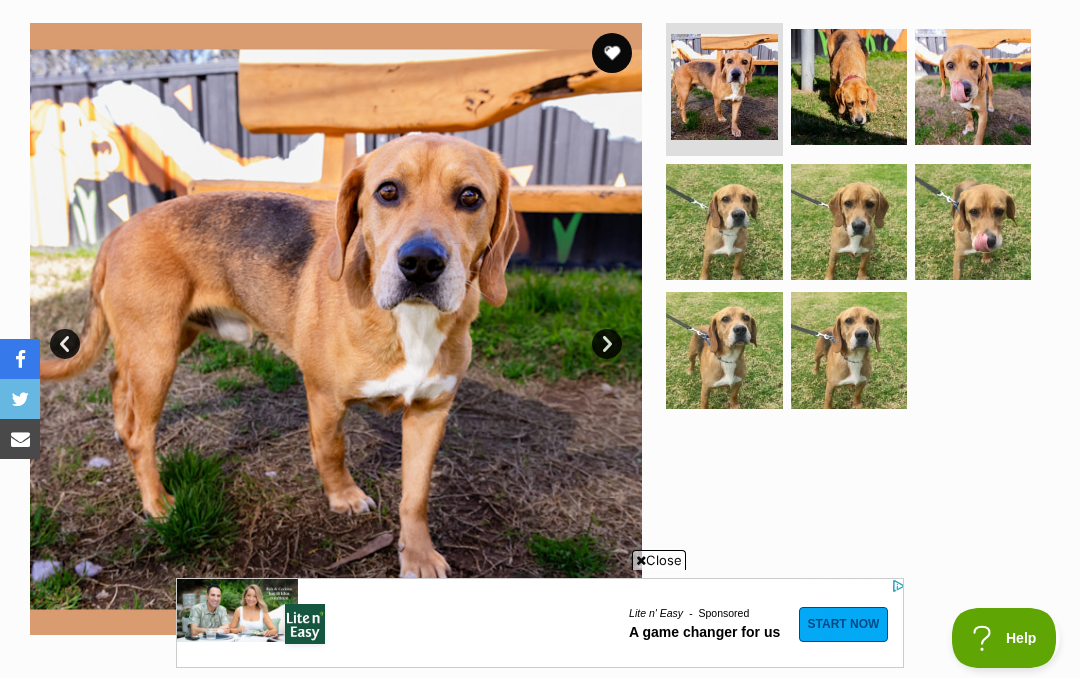 click at bounding box center (849, 350) 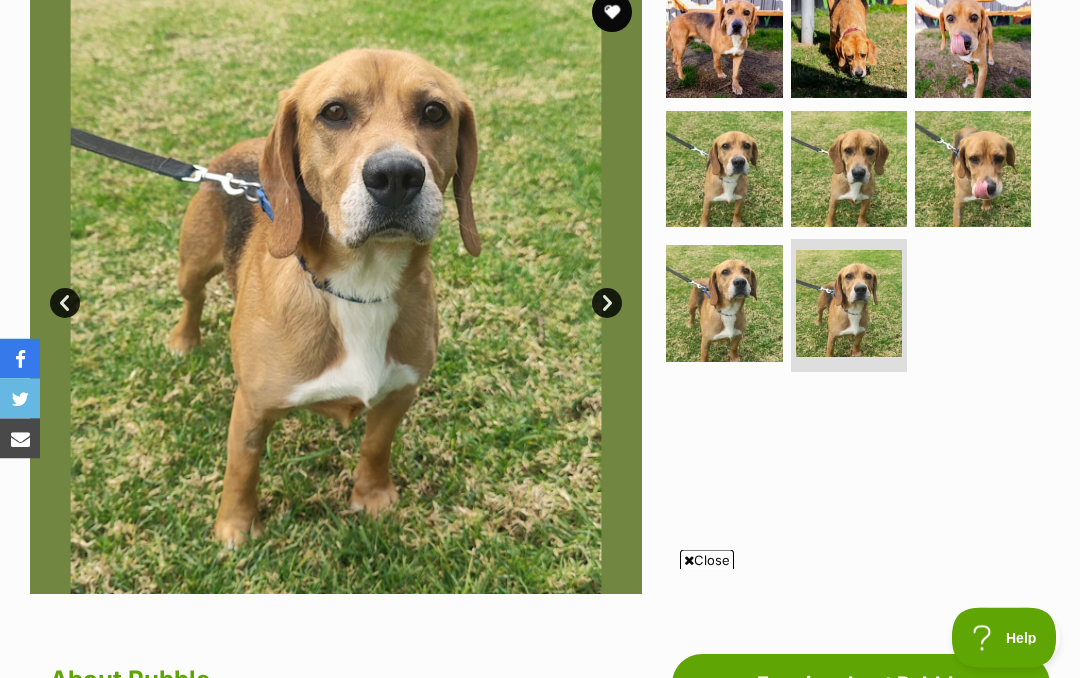 scroll, scrollTop: 434, scrollLeft: 0, axis: vertical 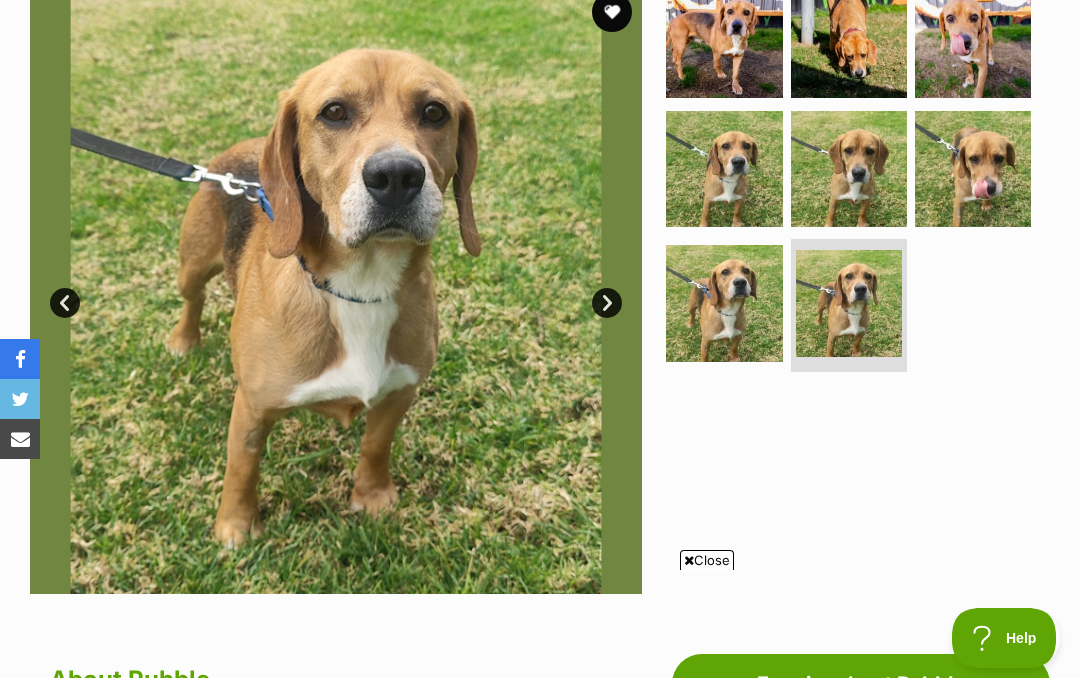click at bounding box center [724, 303] 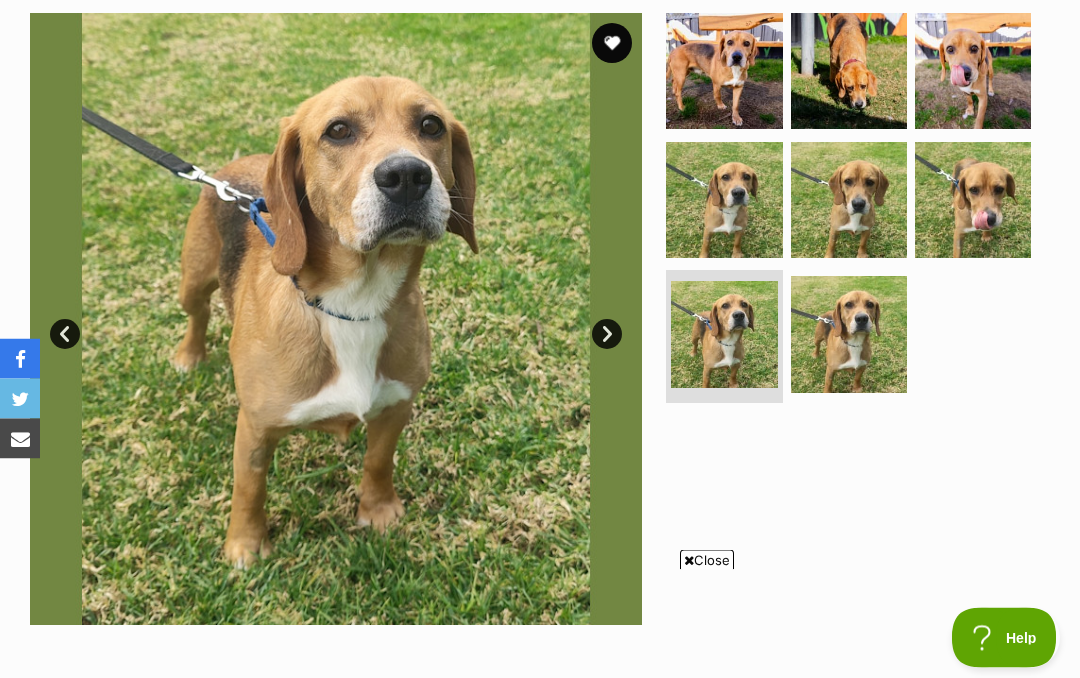 scroll, scrollTop: 403, scrollLeft: 0, axis: vertical 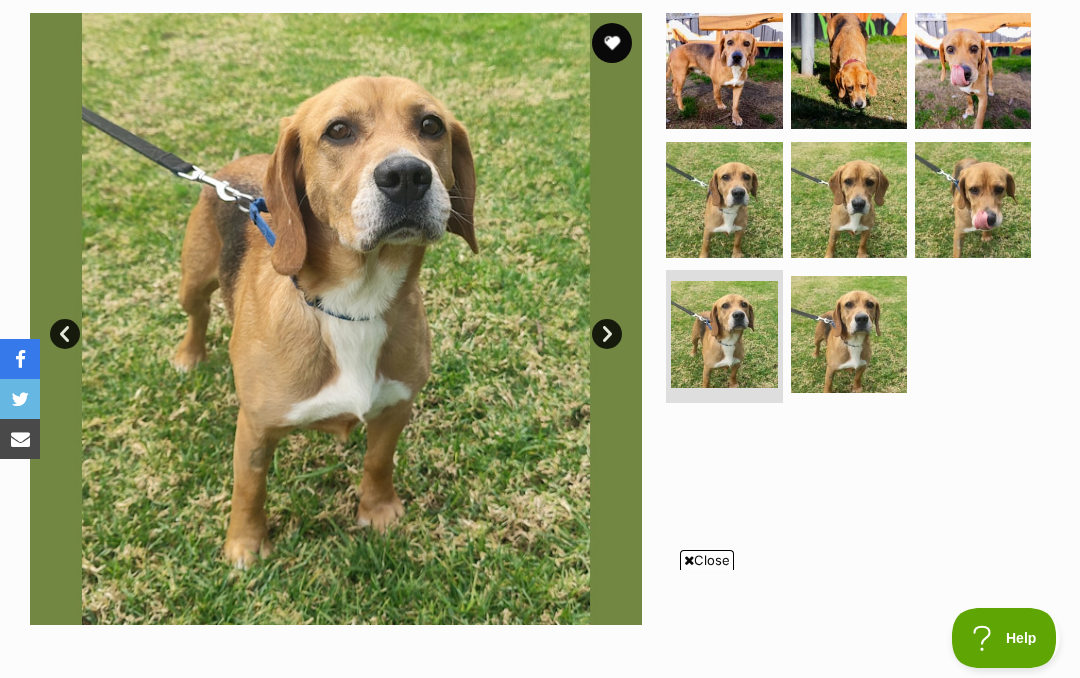 click at bounding box center [849, 200] 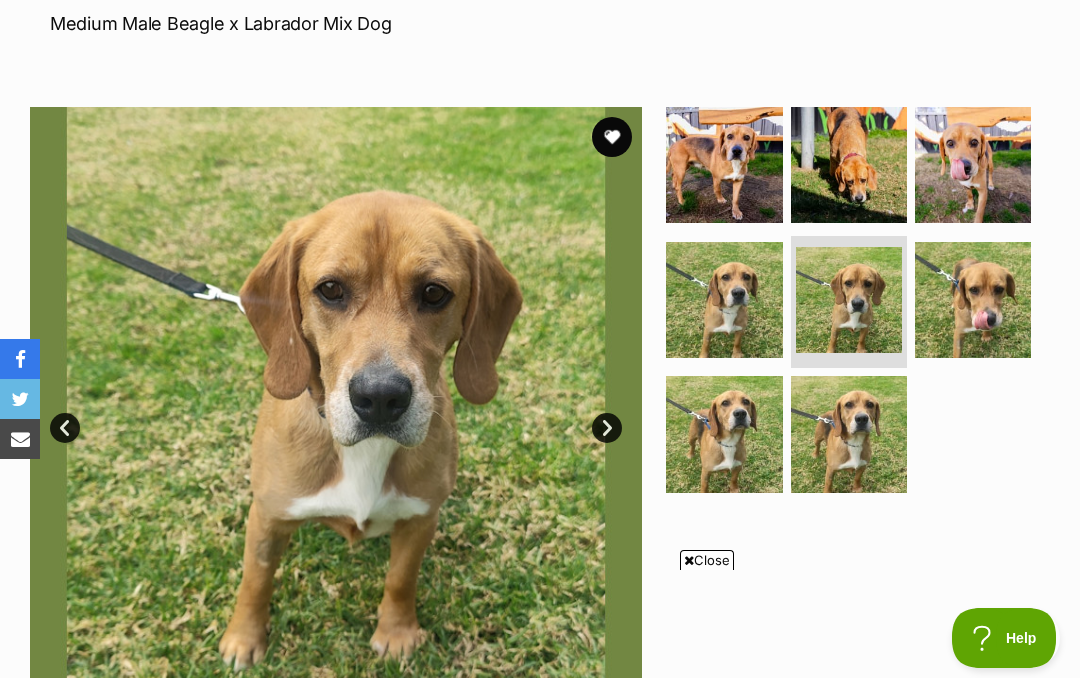 scroll, scrollTop: 308, scrollLeft: 0, axis: vertical 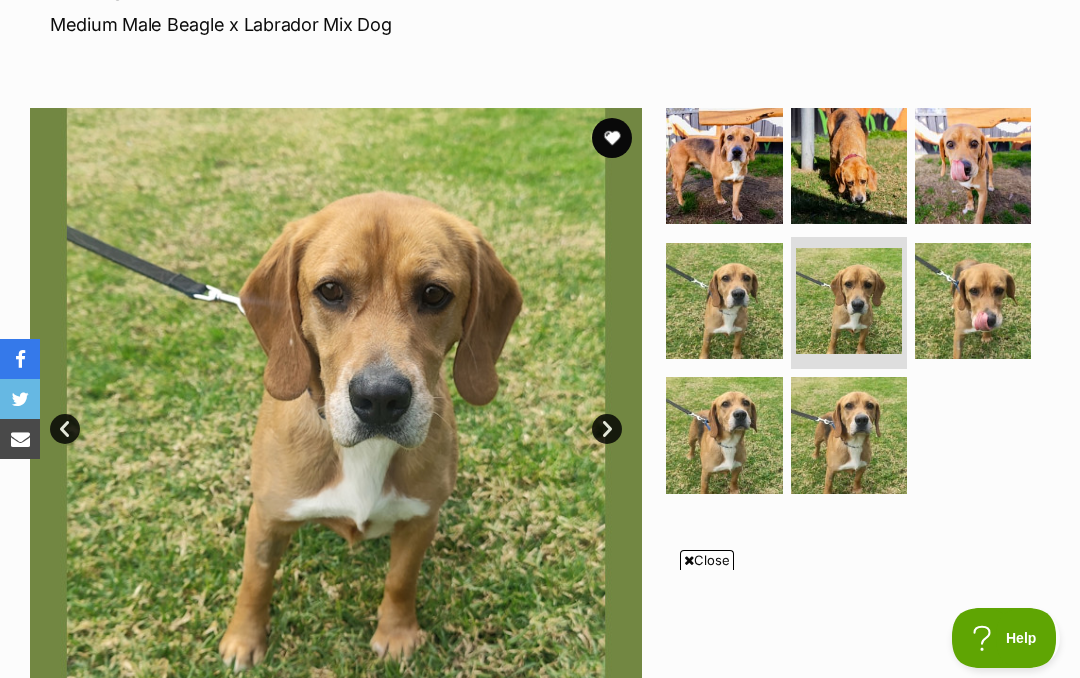 click at bounding box center (973, 166) 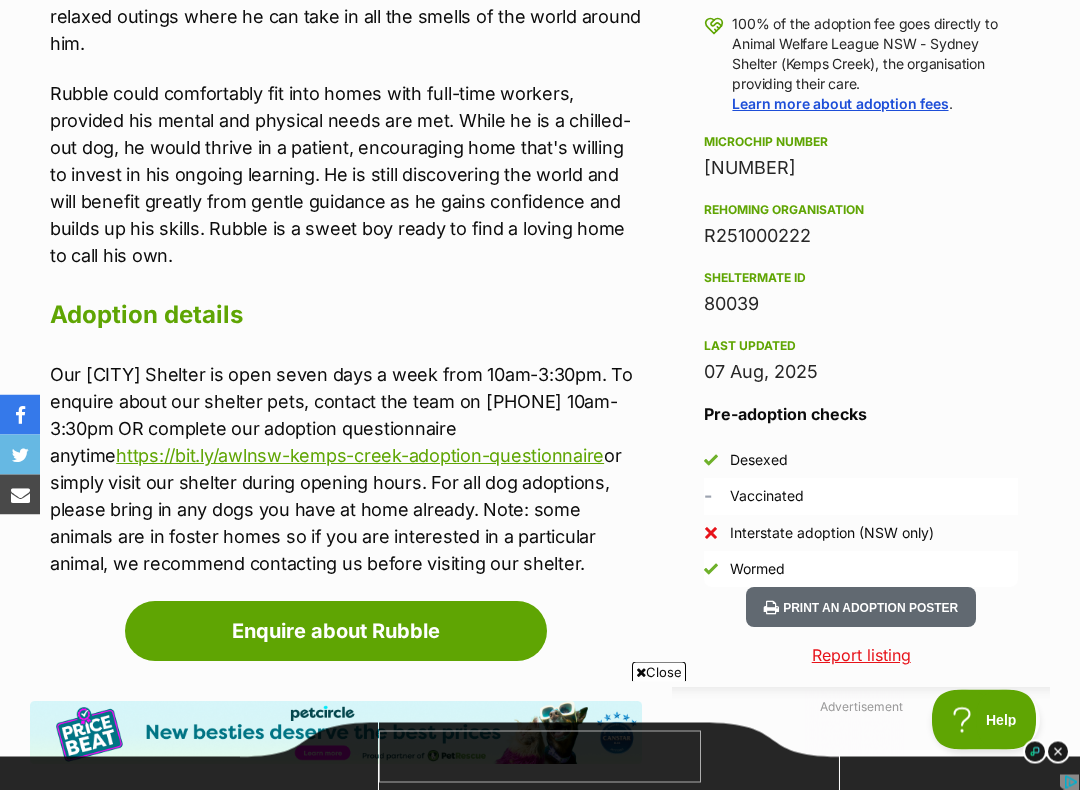 scroll, scrollTop: 1504, scrollLeft: 0, axis: vertical 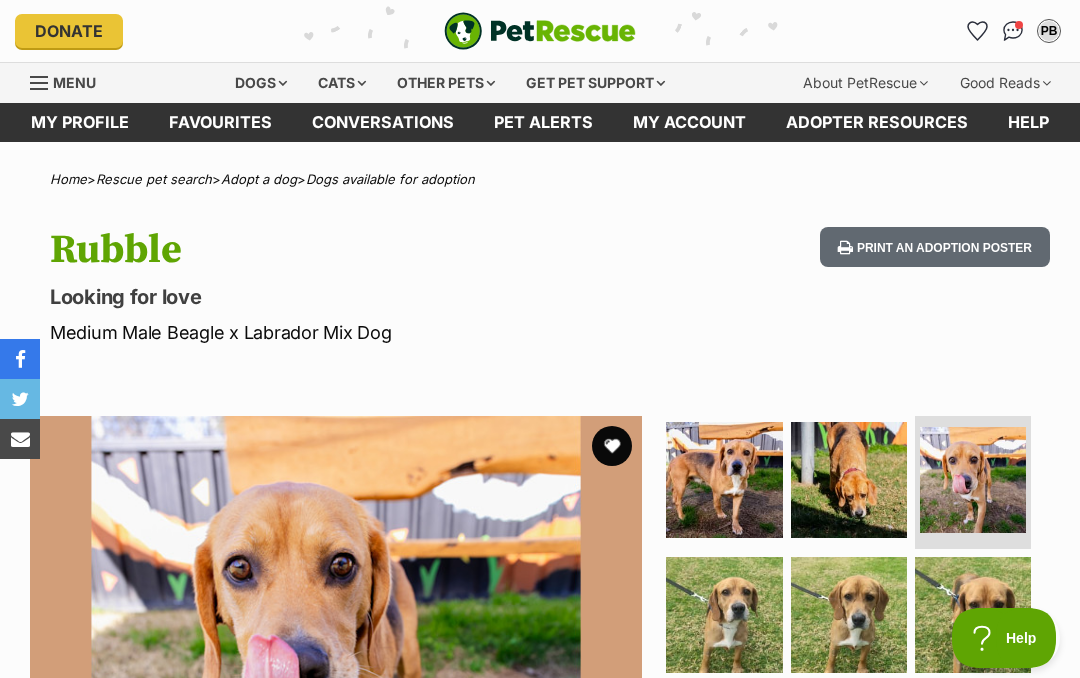 click on "Print an adoption poster" at bounding box center (935, 247) 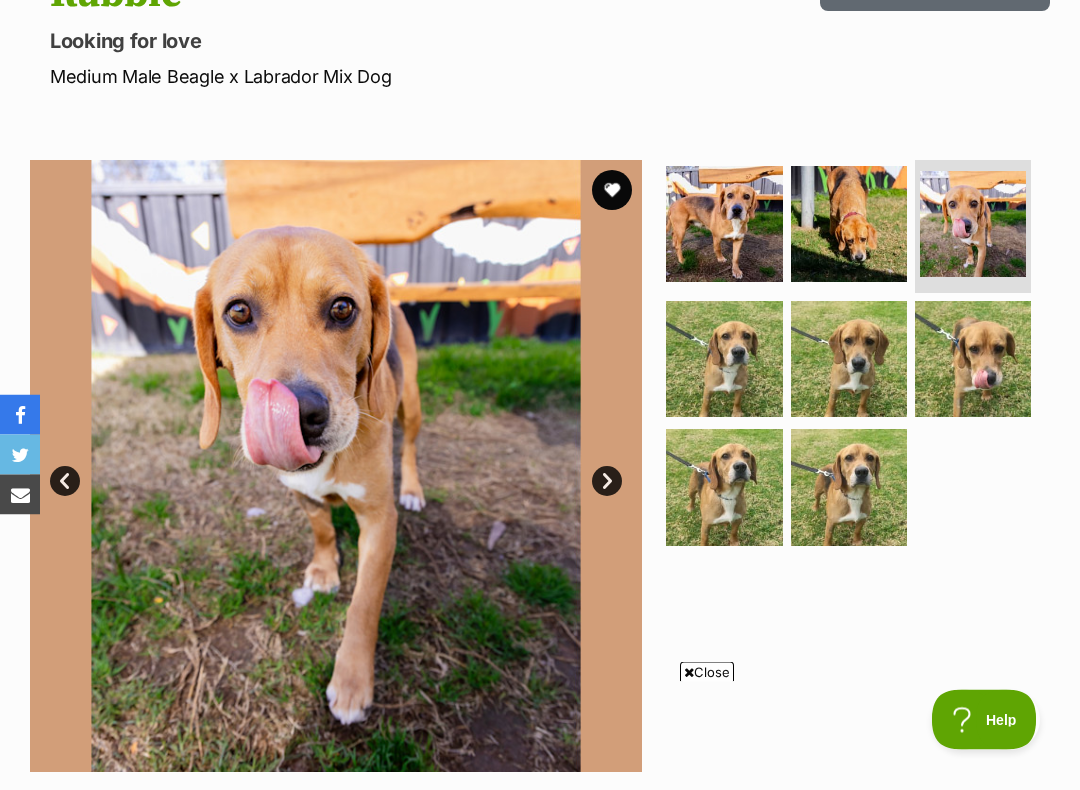 scroll, scrollTop: 256, scrollLeft: 0, axis: vertical 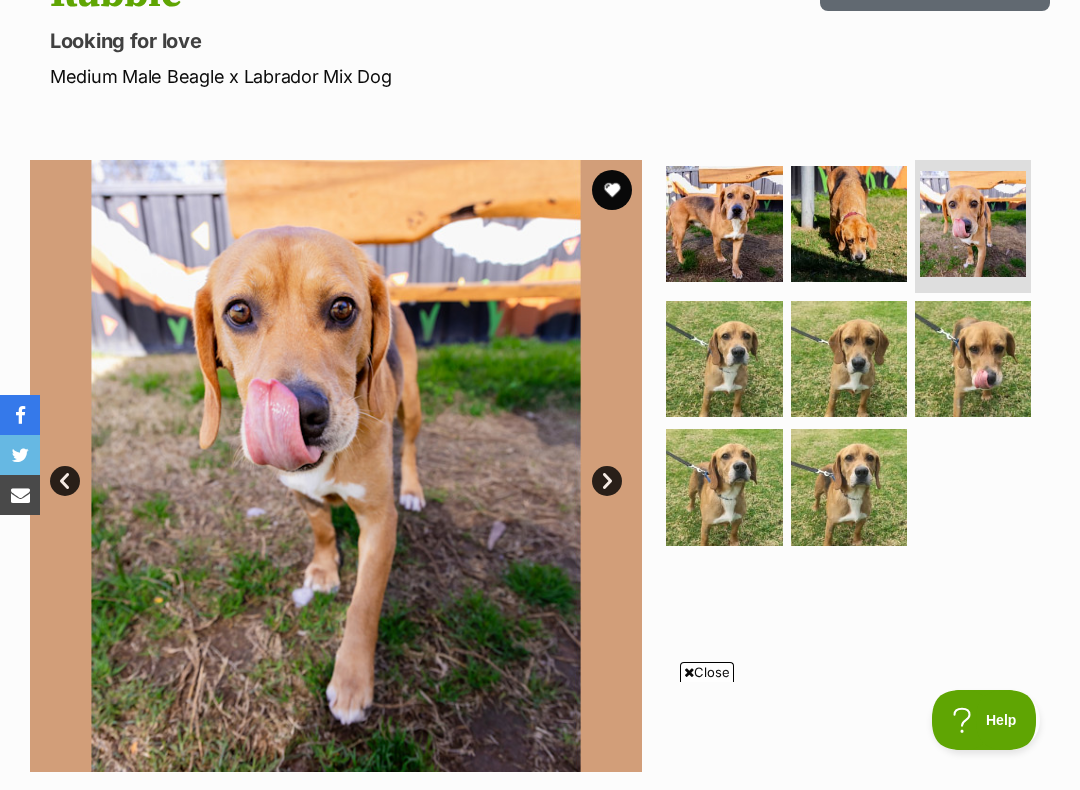 click at bounding box center [724, 224] 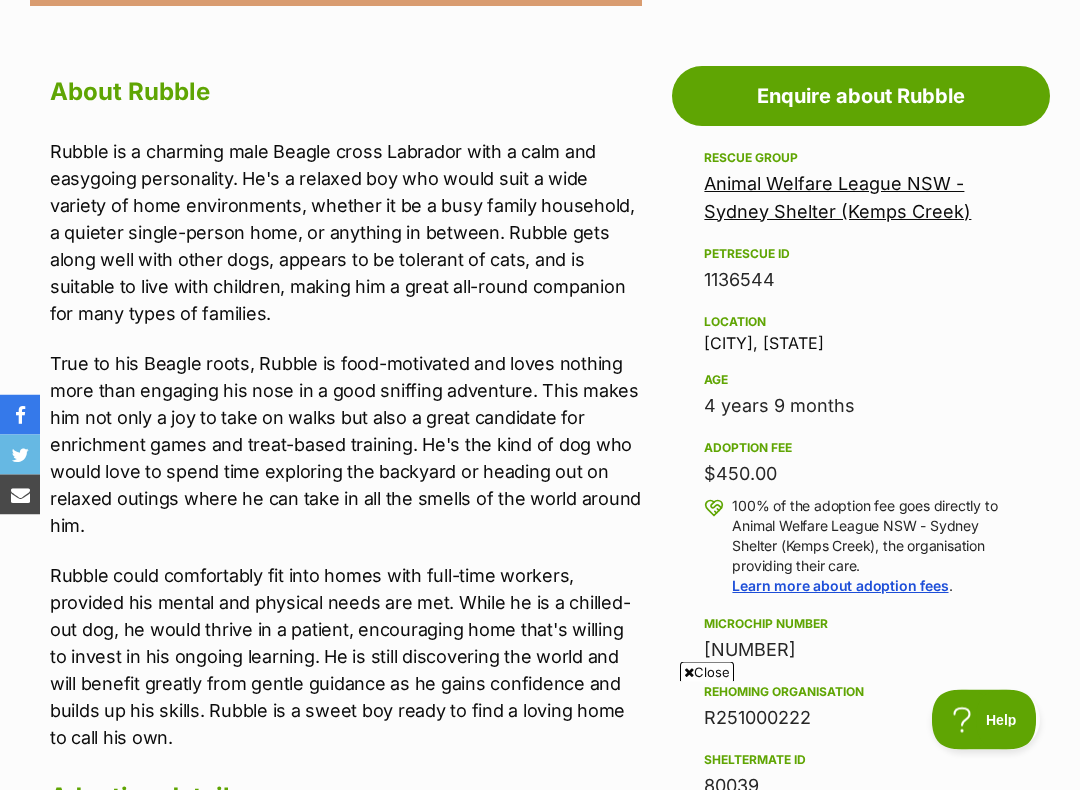 scroll, scrollTop: 1022, scrollLeft: 0, axis: vertical 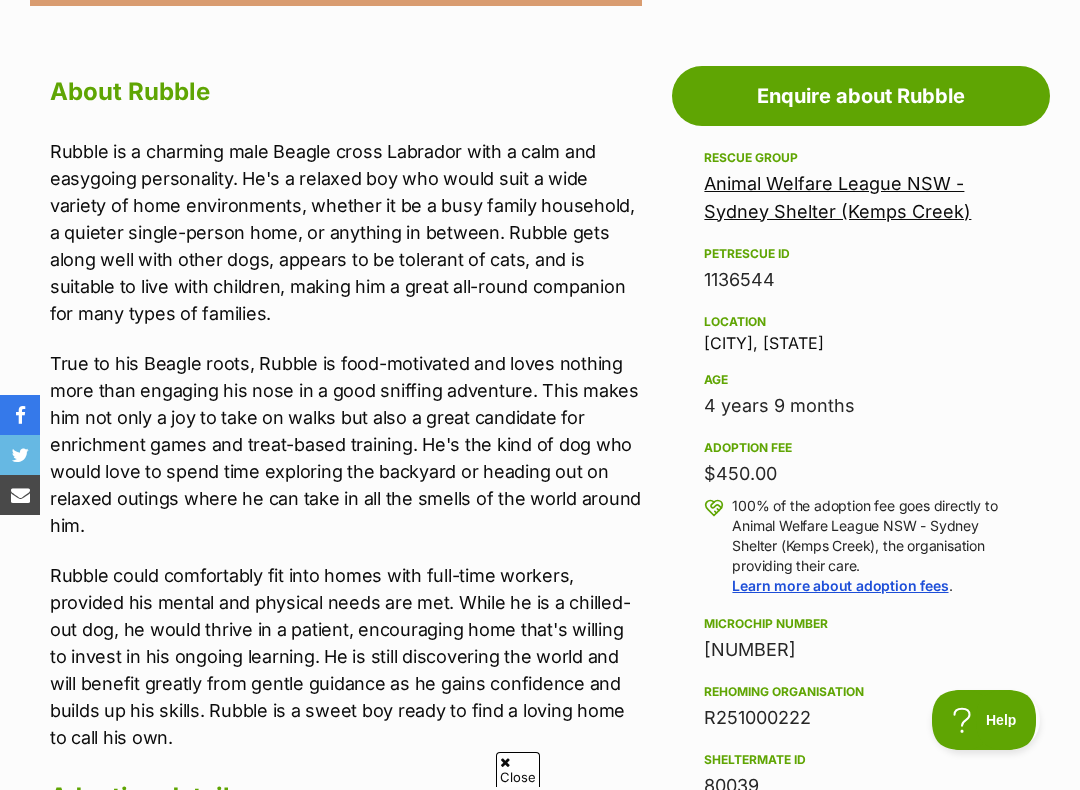 click on "Animal Welfare League NSW - Sydney Shelter (Kemps Creek)" at bounding box center (837, 197) 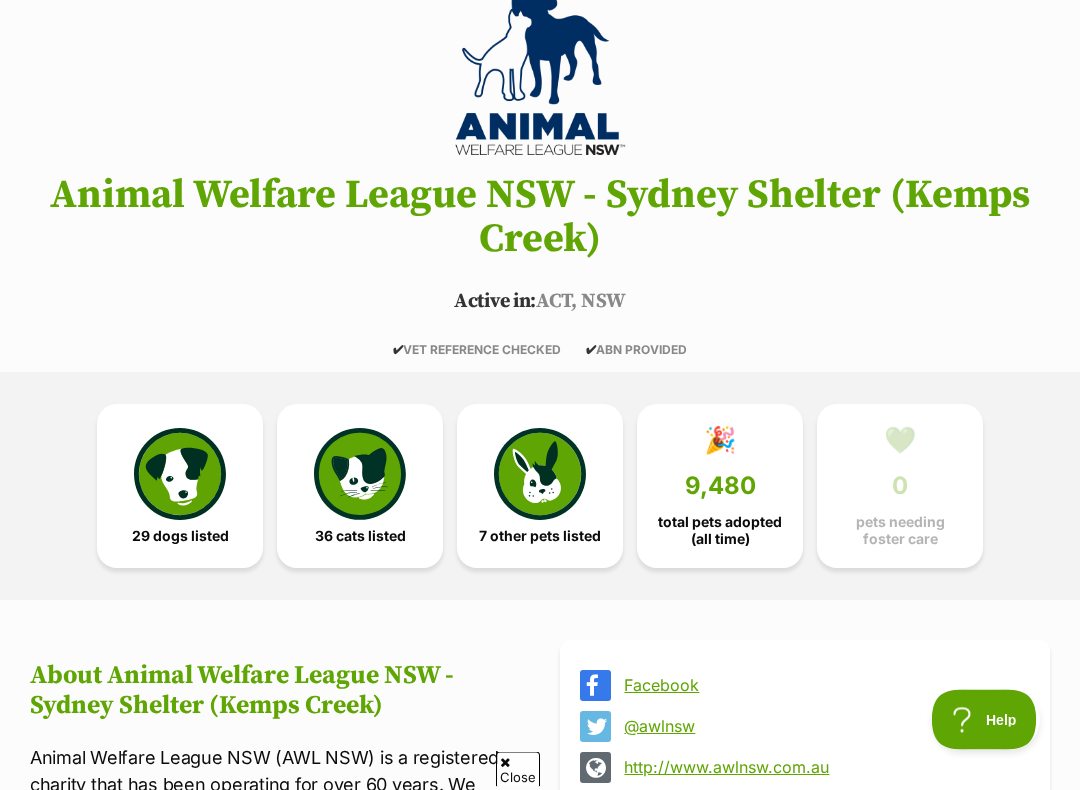 scroll, scrollTop: 197, scrollLeft: 0, axis: vertical 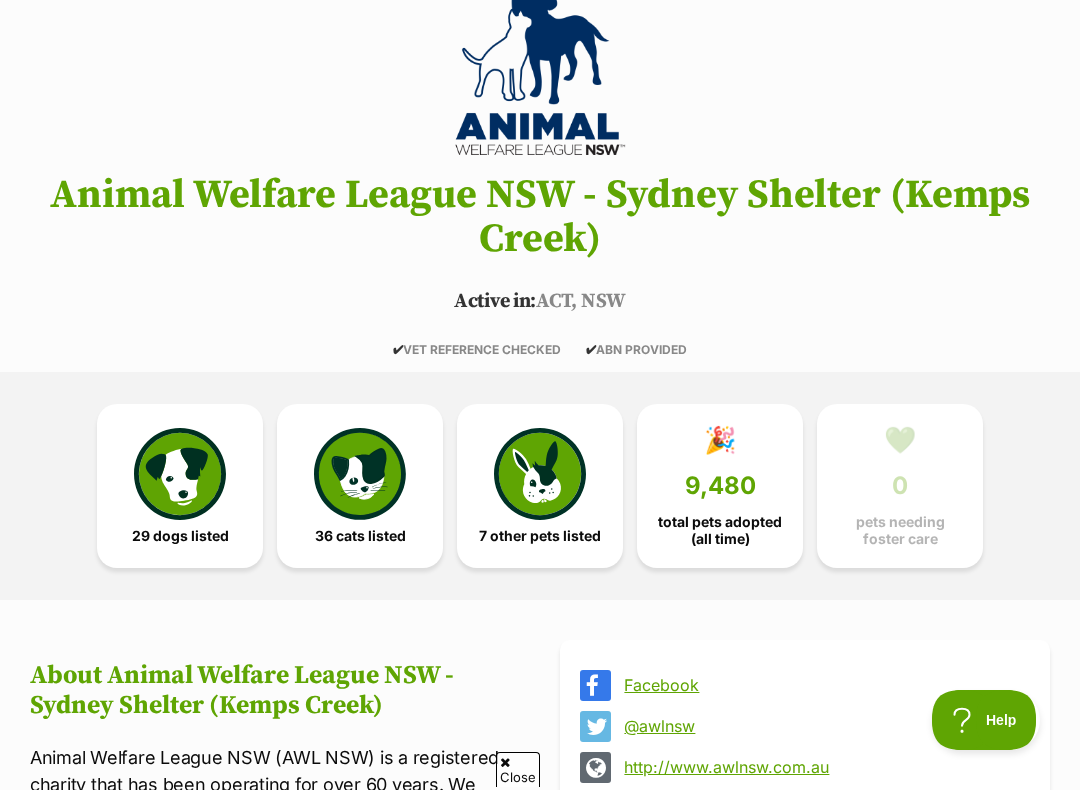 click at bounding box center (180, 474) 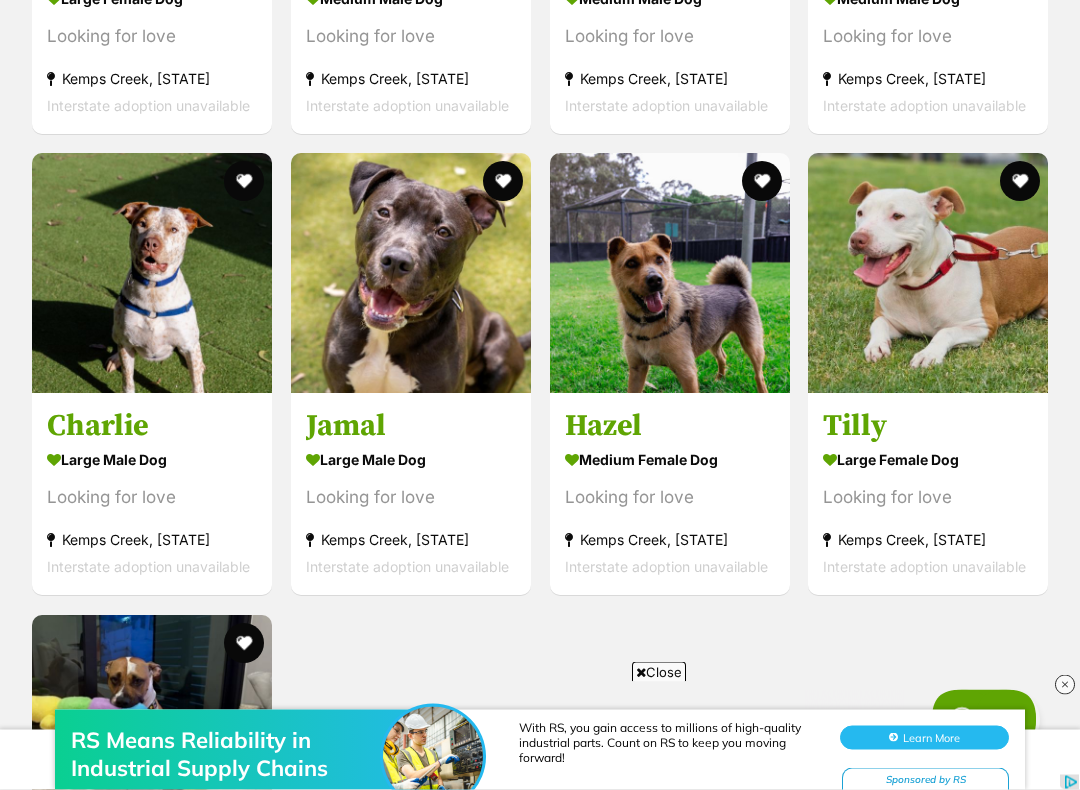 scroll, scrollTop: 4871, scrollLeft: 0, axis: vertical 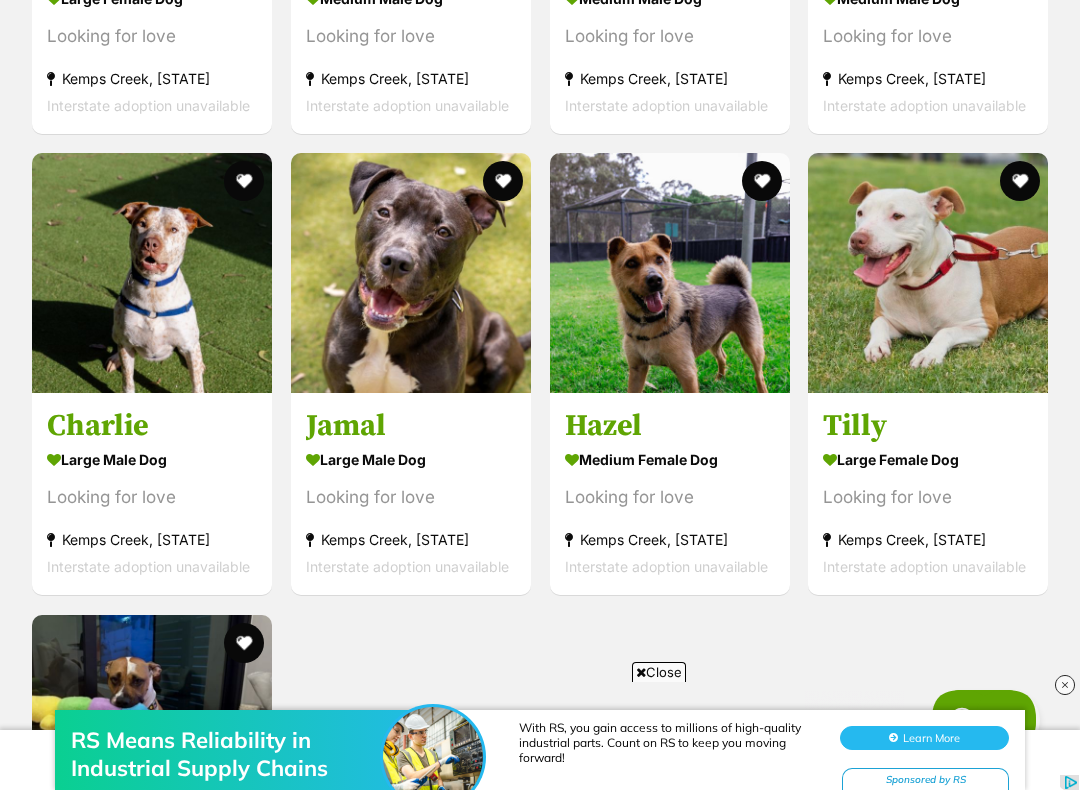 click at bounding box center (670, 273) 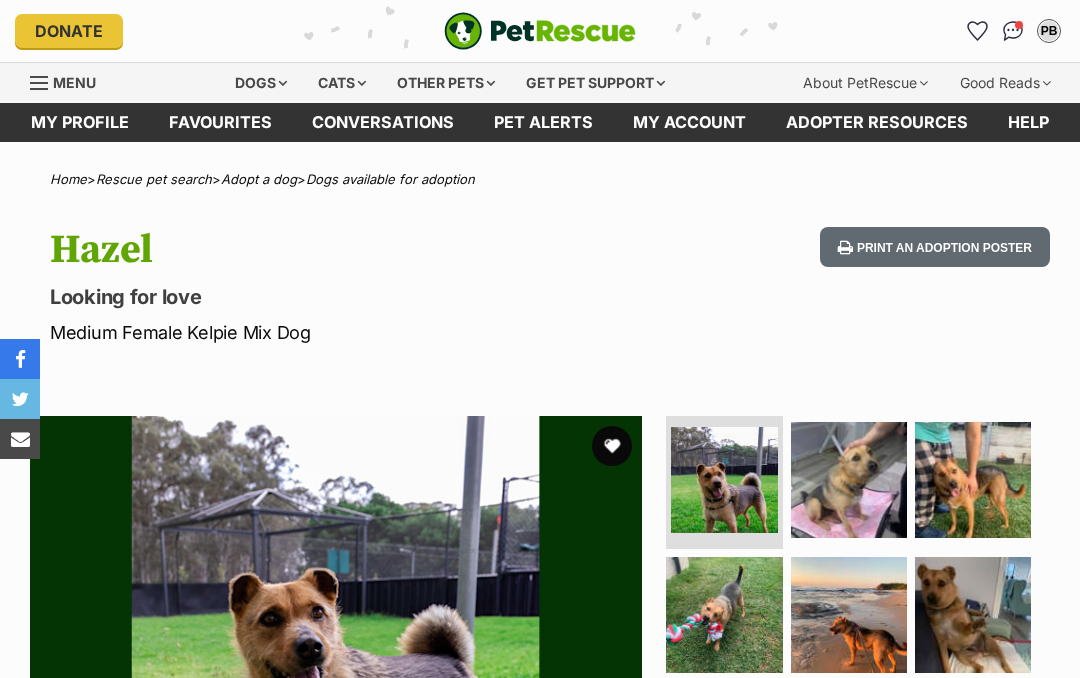 scroll, scrollTop: 0, scrollLeft: 0, axis: both 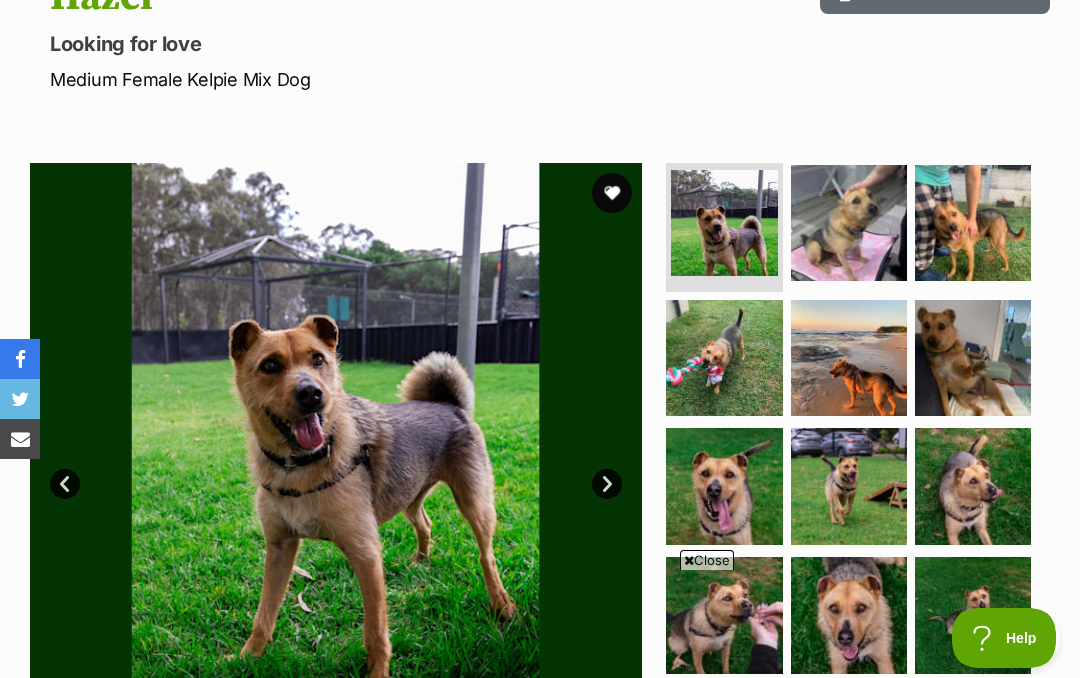 click at bounding box center (724, 358) 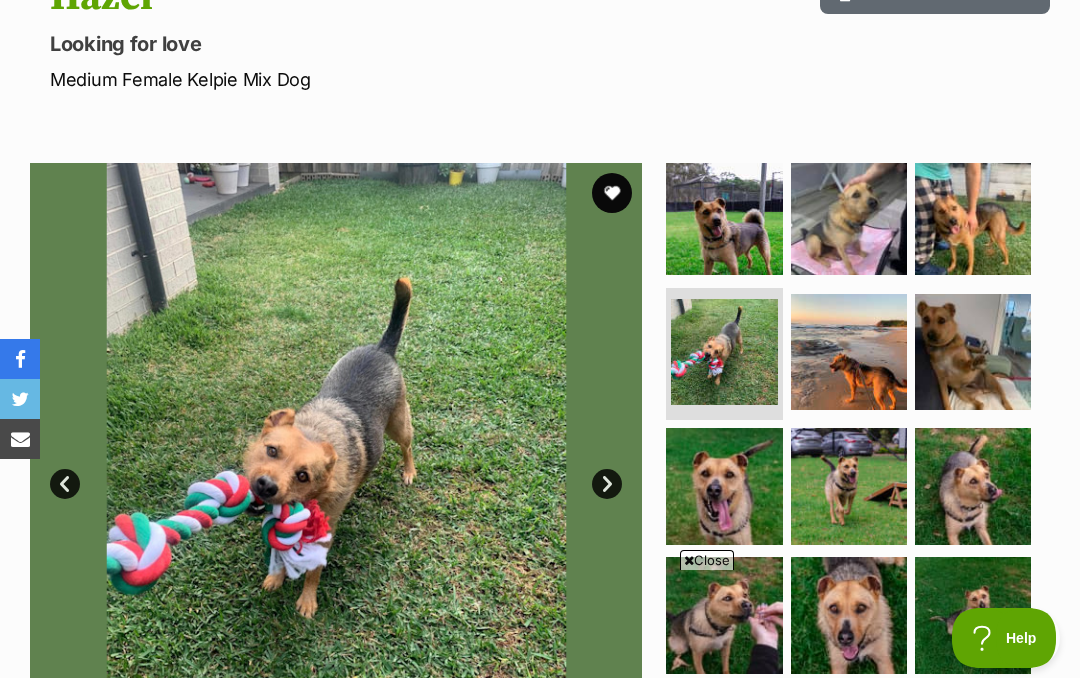 click at bounding box center [849, 486] 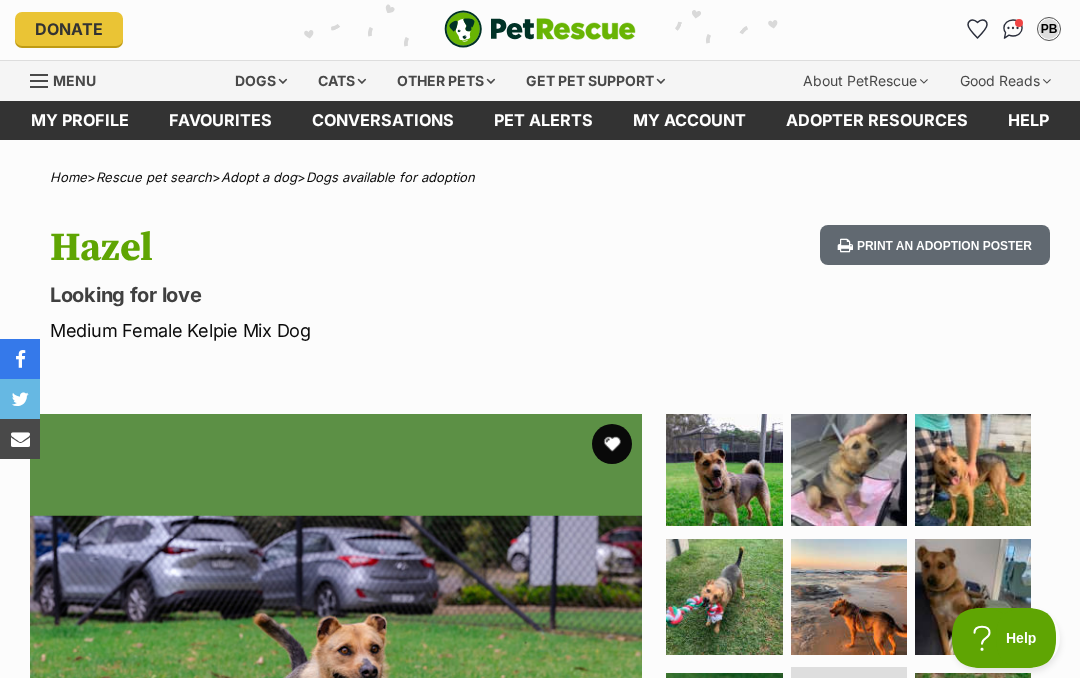 scroll, scrollTop: 0, scrollLeft: 0, axis: both 